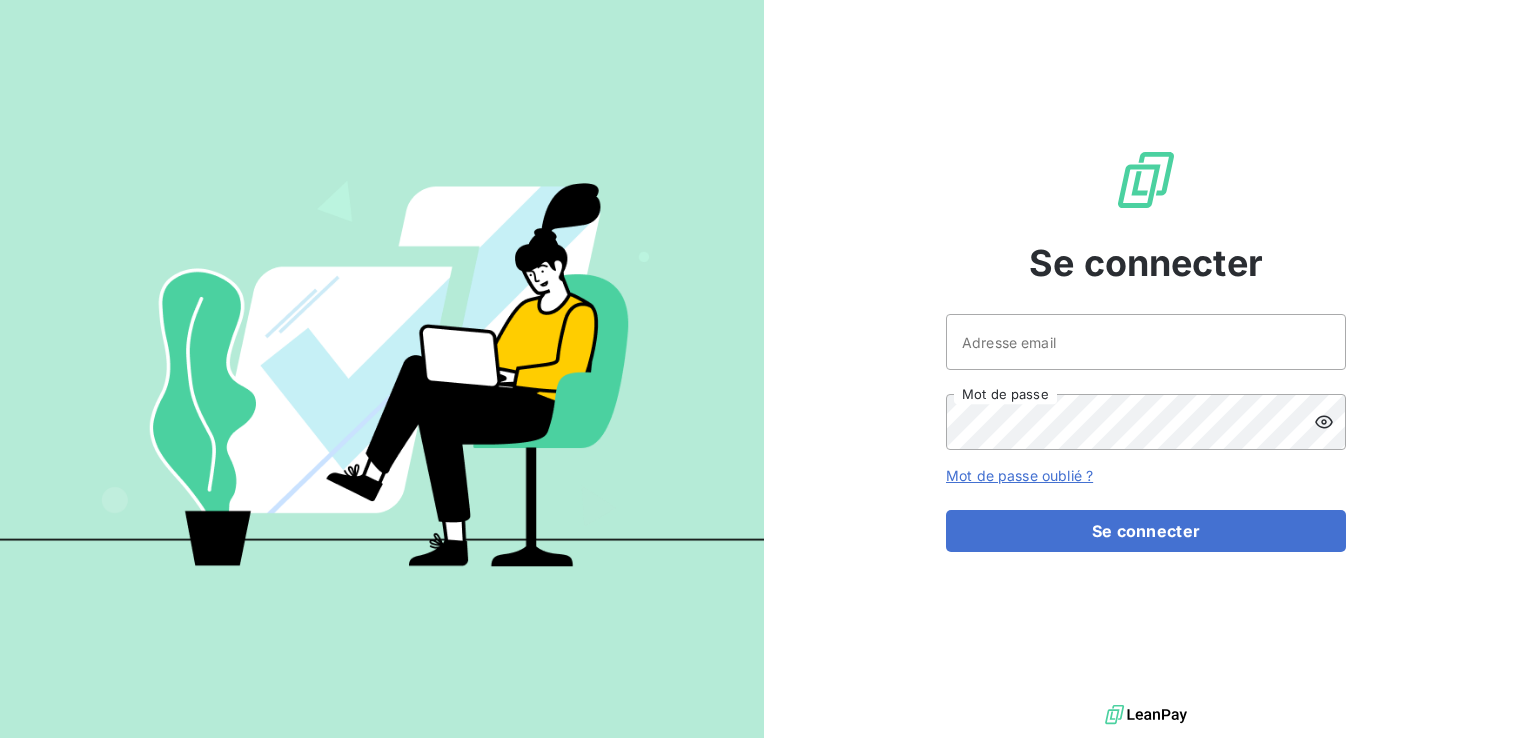 scroll, scrollTop: 0, scrollLeft: 0, axis: both 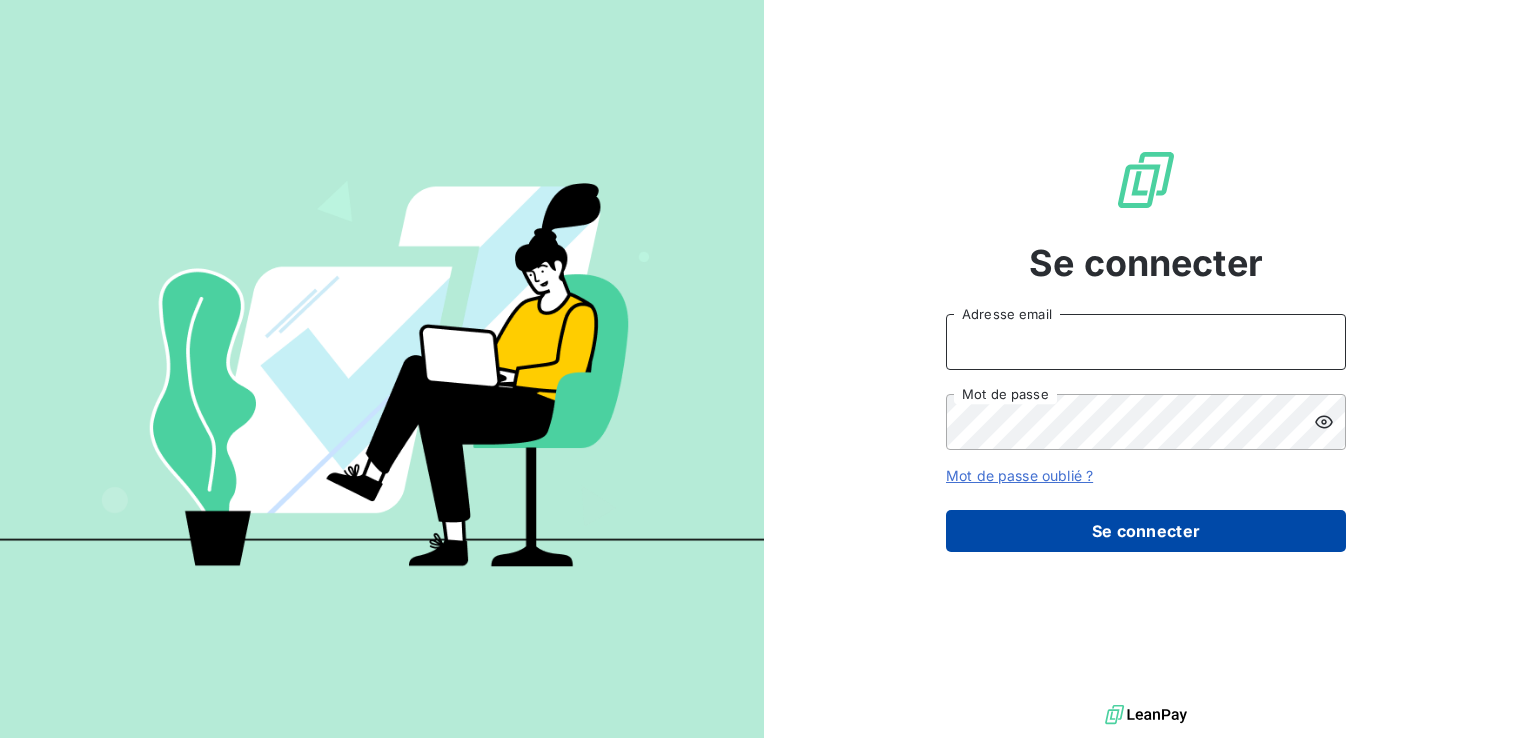 type on "[EMAIL_ADDRESS][PERSON_NAME][DOMAIN_NAME]" 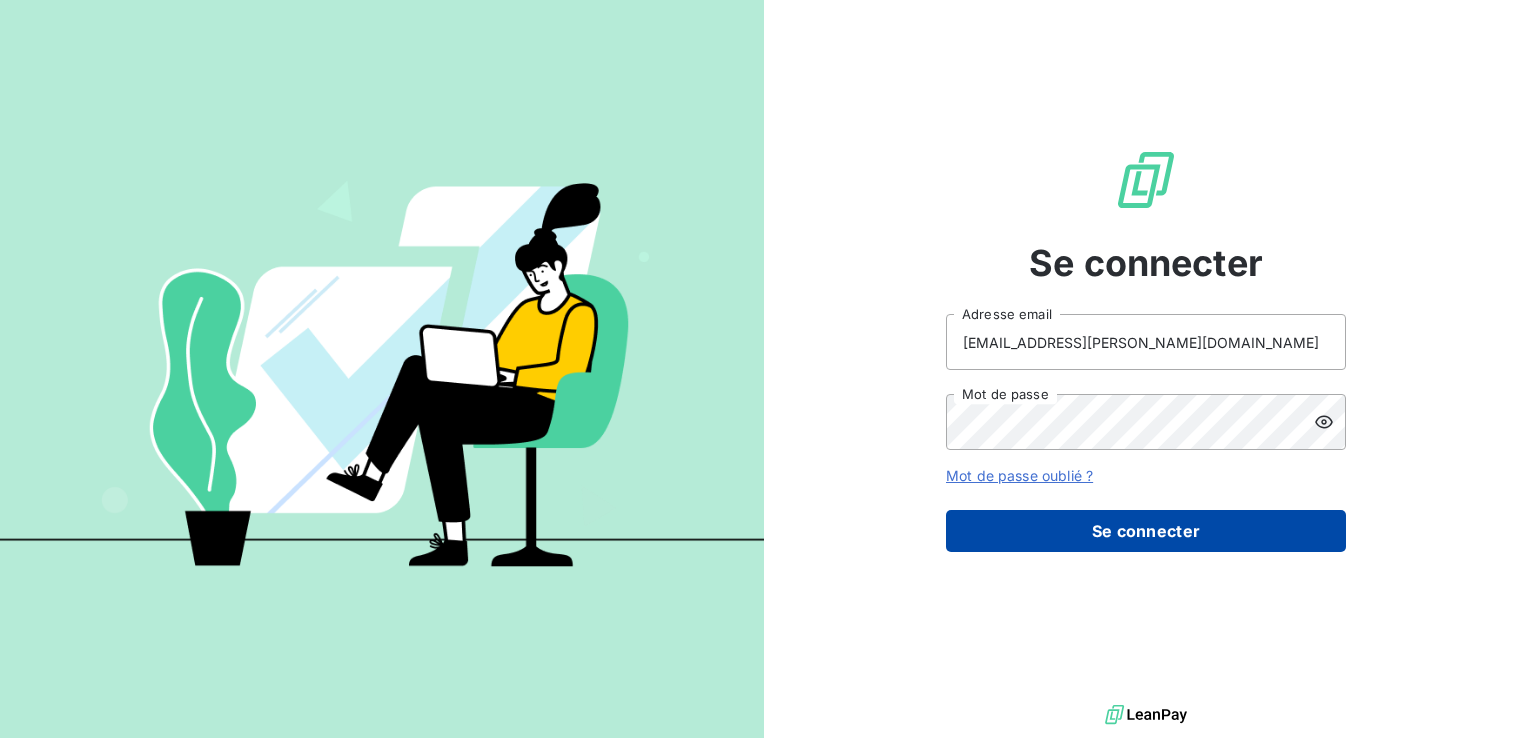 click on "Se connecter" at bounding box center [1146, 531] 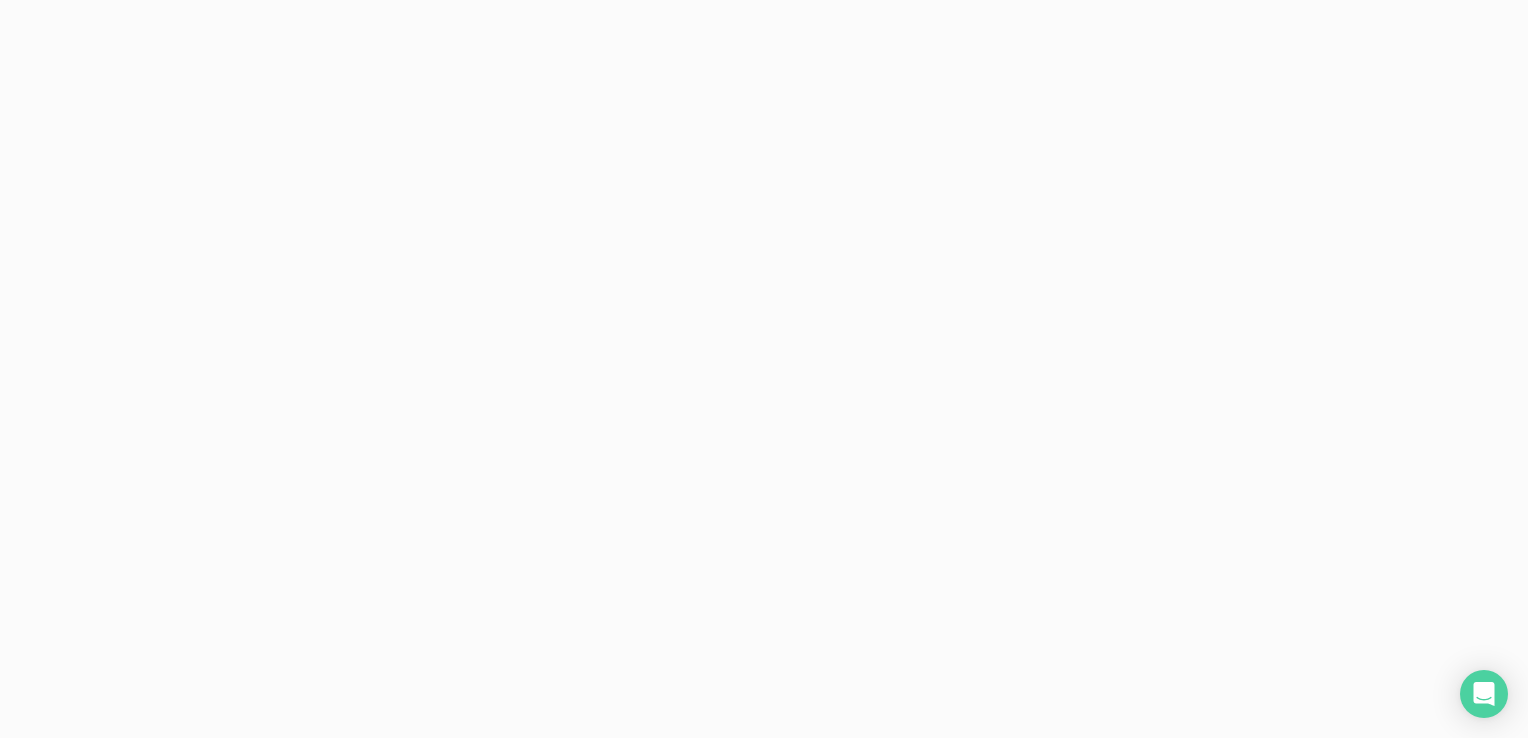scroll, scrollTop: 0, scrollLeft: 0, axis: both 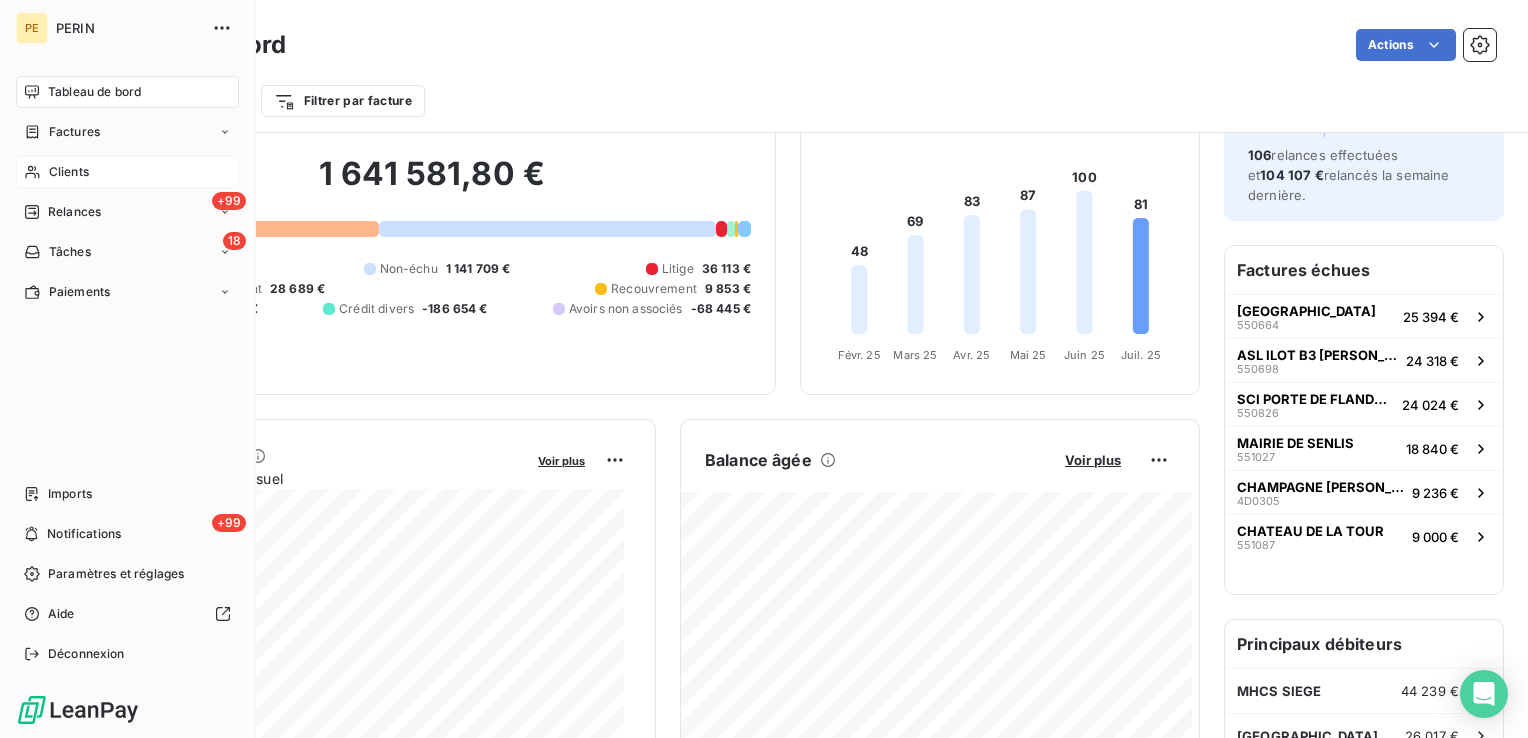 click on "Clients" at bounding box center [69, 172] 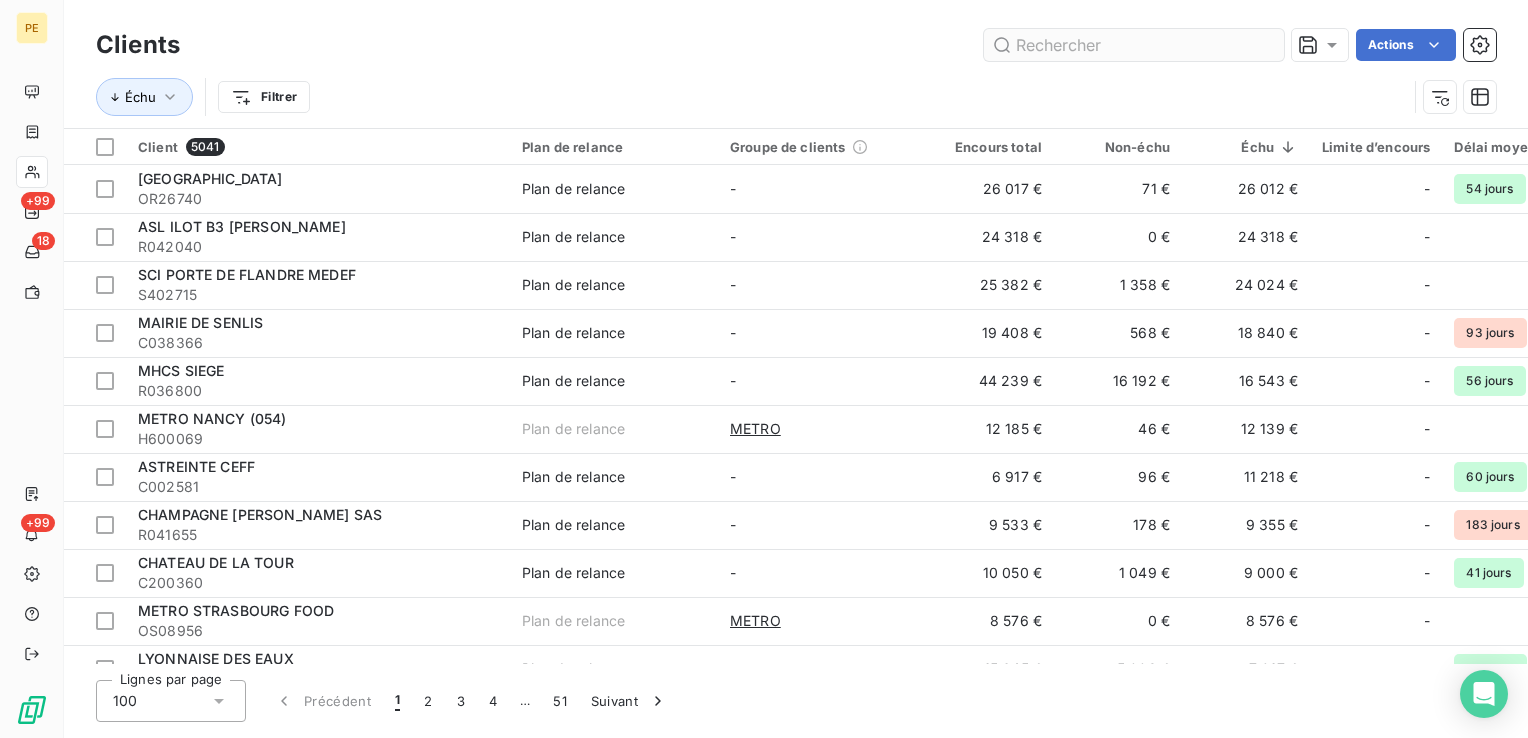 click at bounding box center [1134, 45] 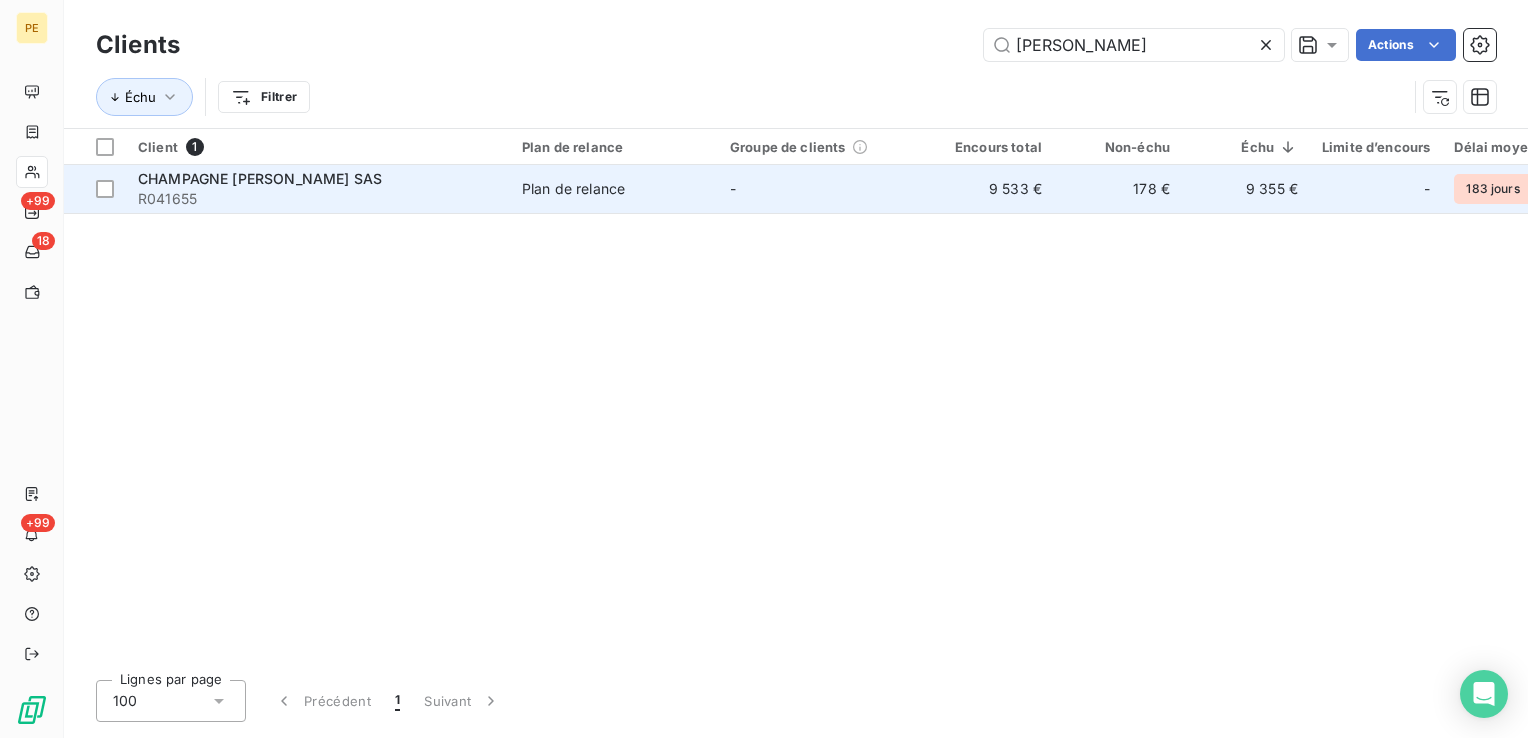 type on "leclerc briant" 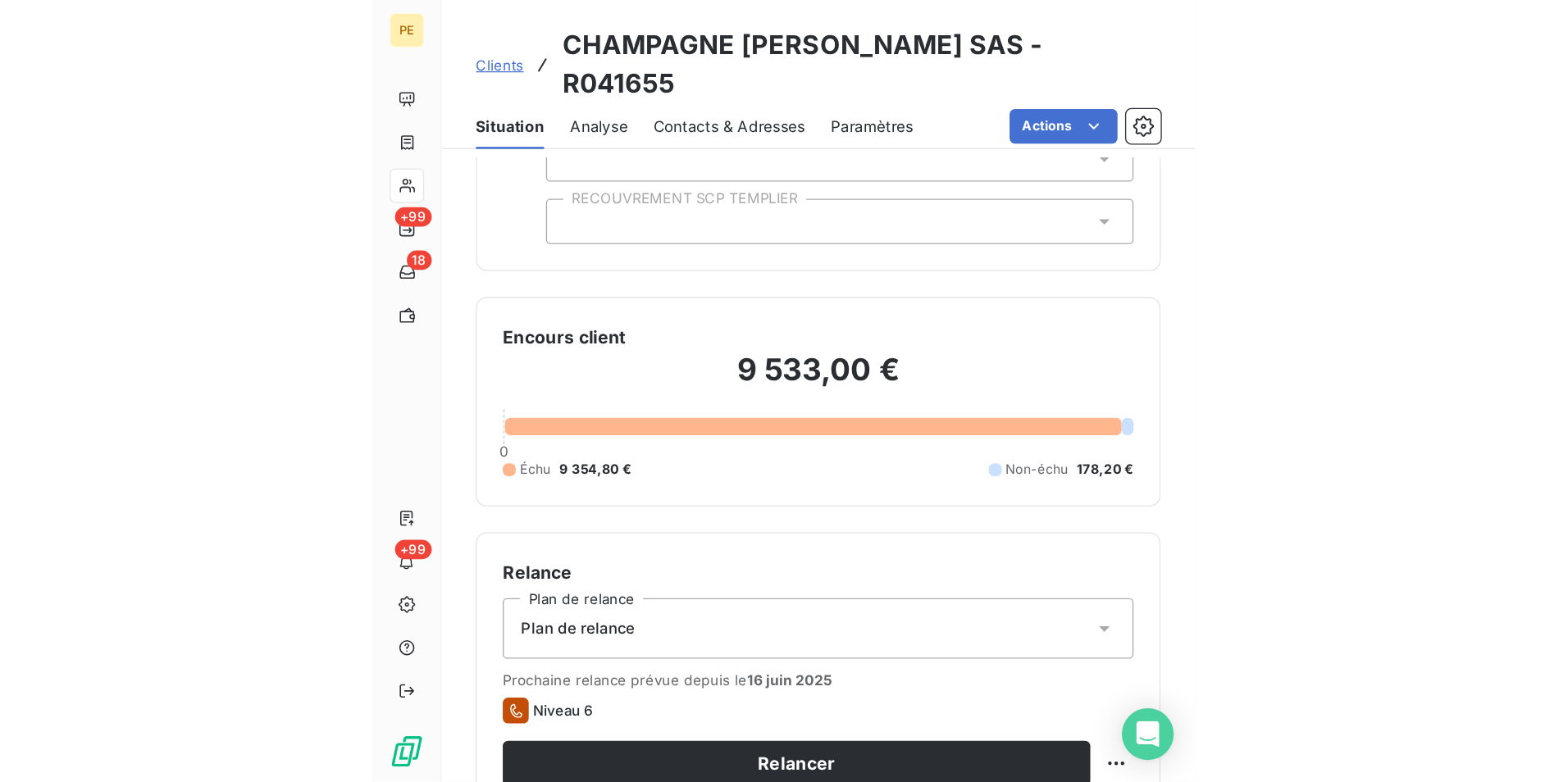scroll, scrollTop: 1, scrollLeft: 0, axis: vertical 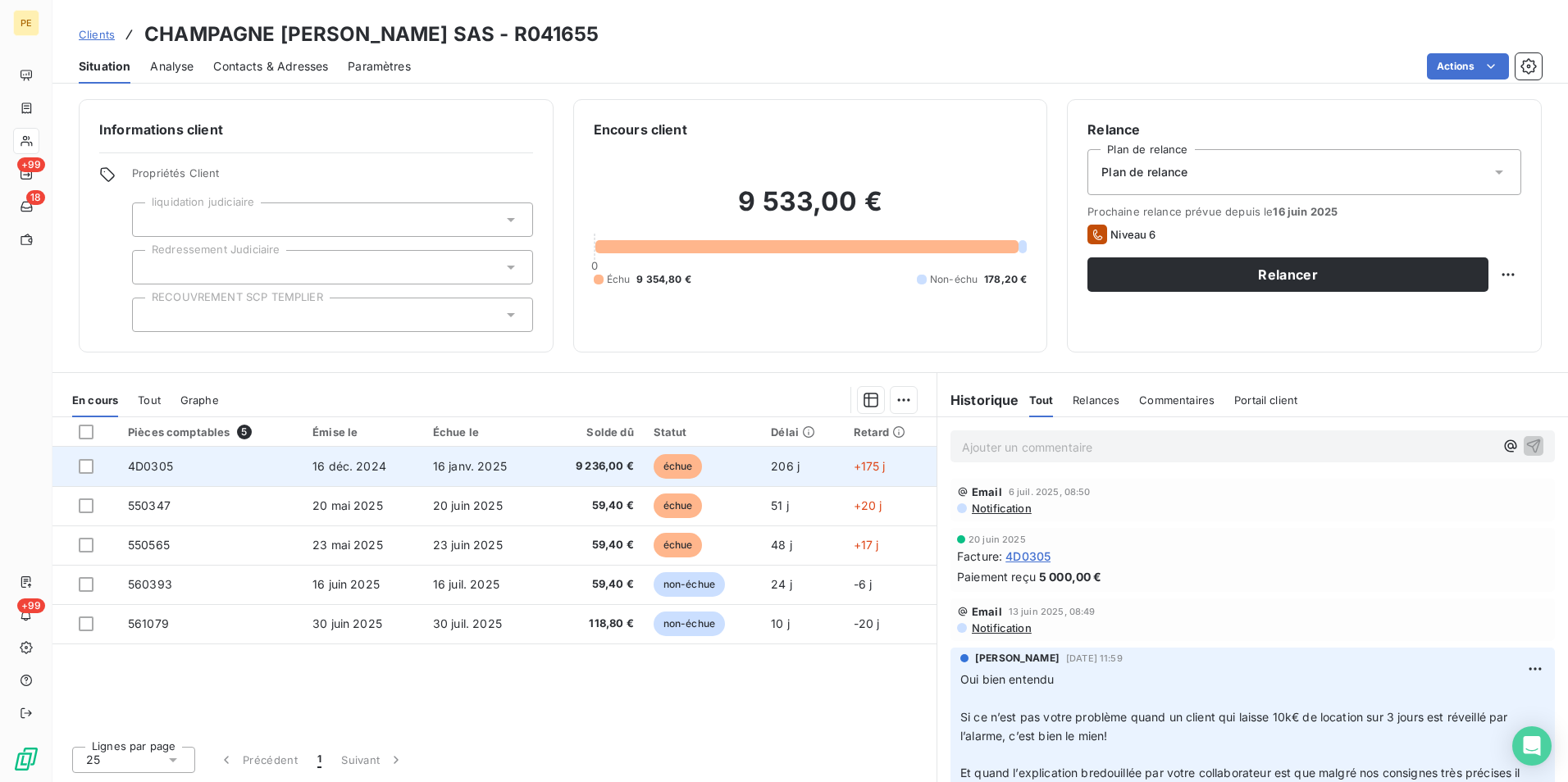 click on "4D0305" at bounding box center (210, 466) 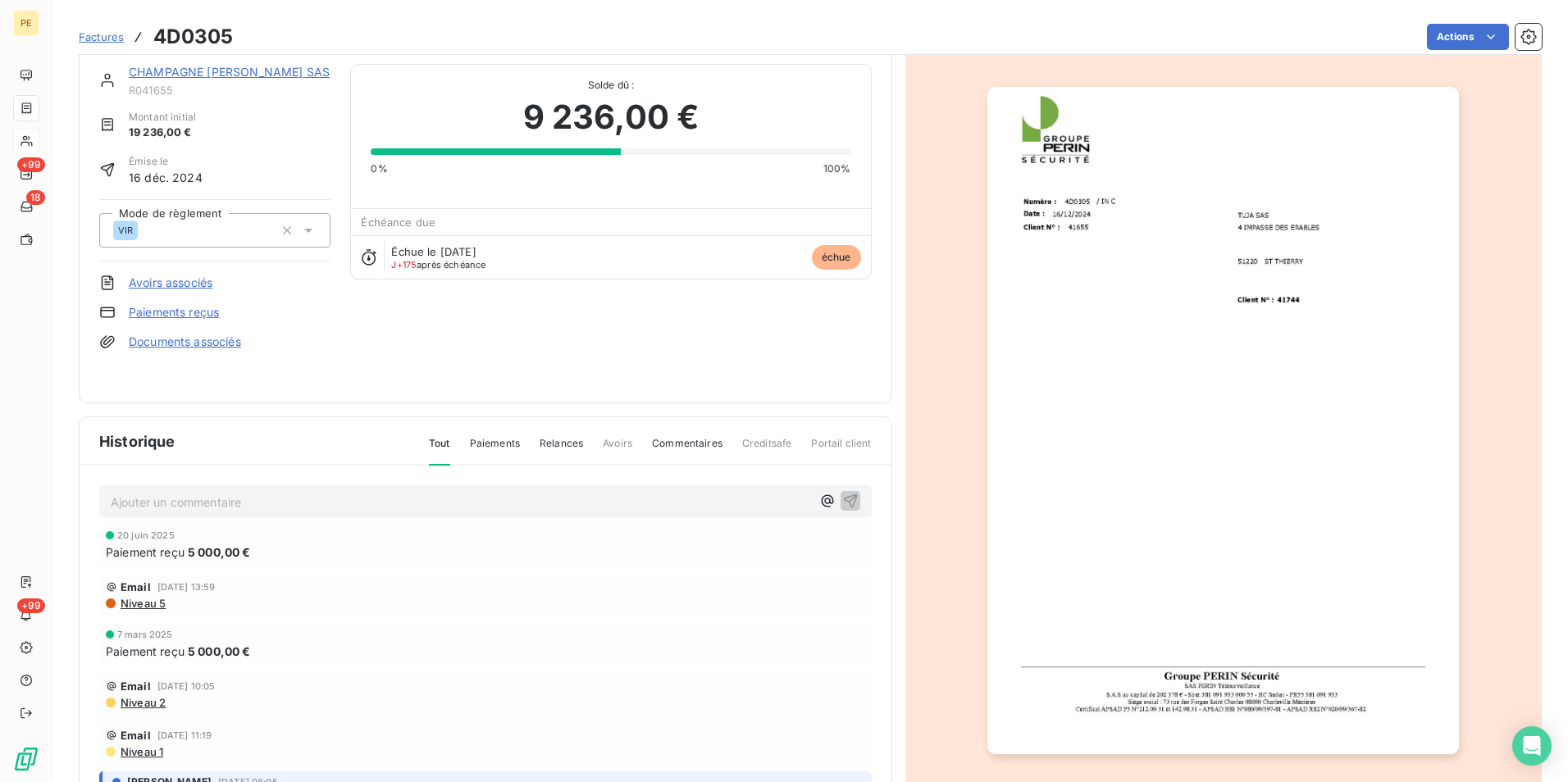 scroll, scrollTop: 0, scrollLeft: 0, axis: both 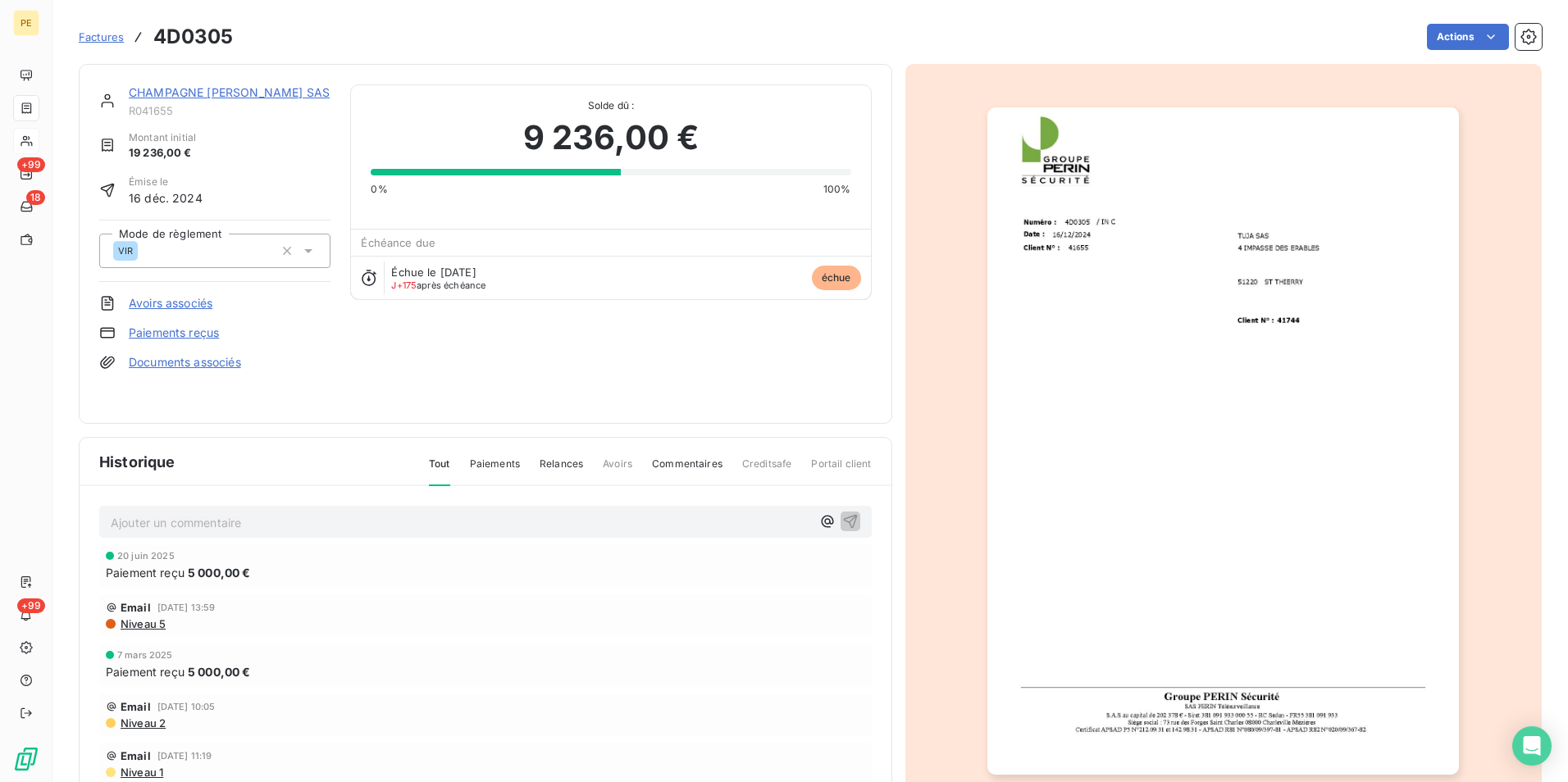 click at bounding box center [1223, 441] 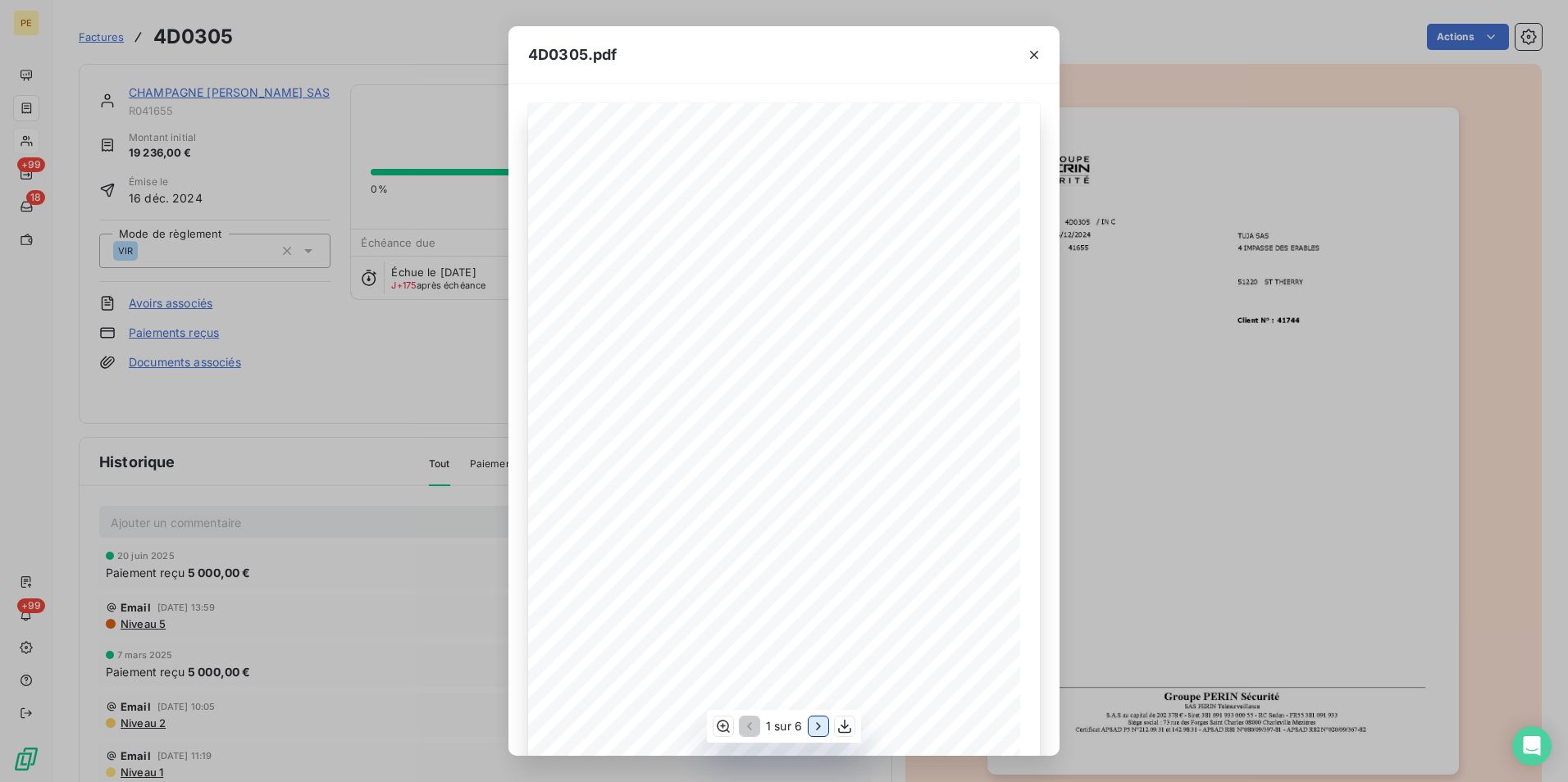 click 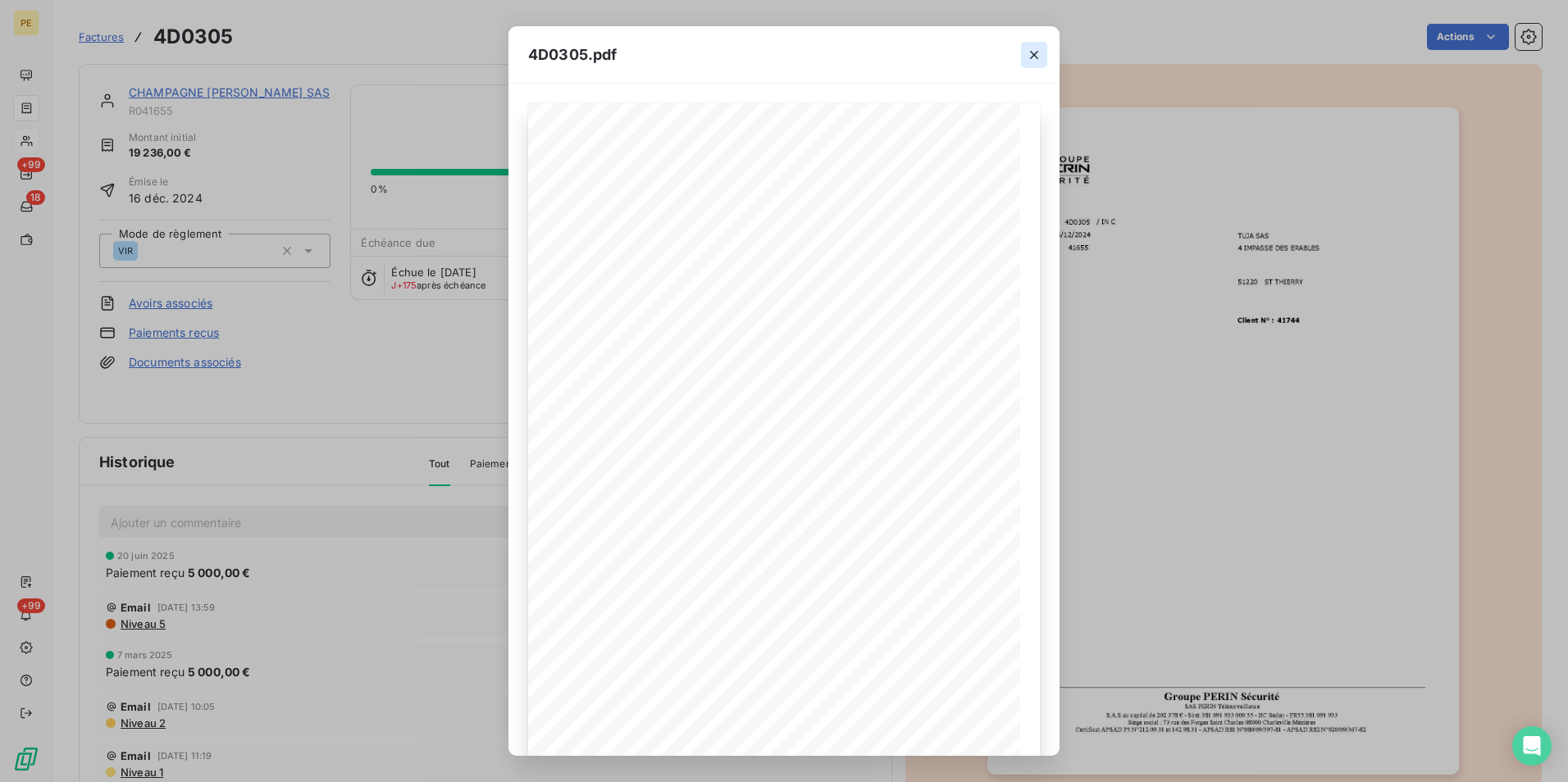 click 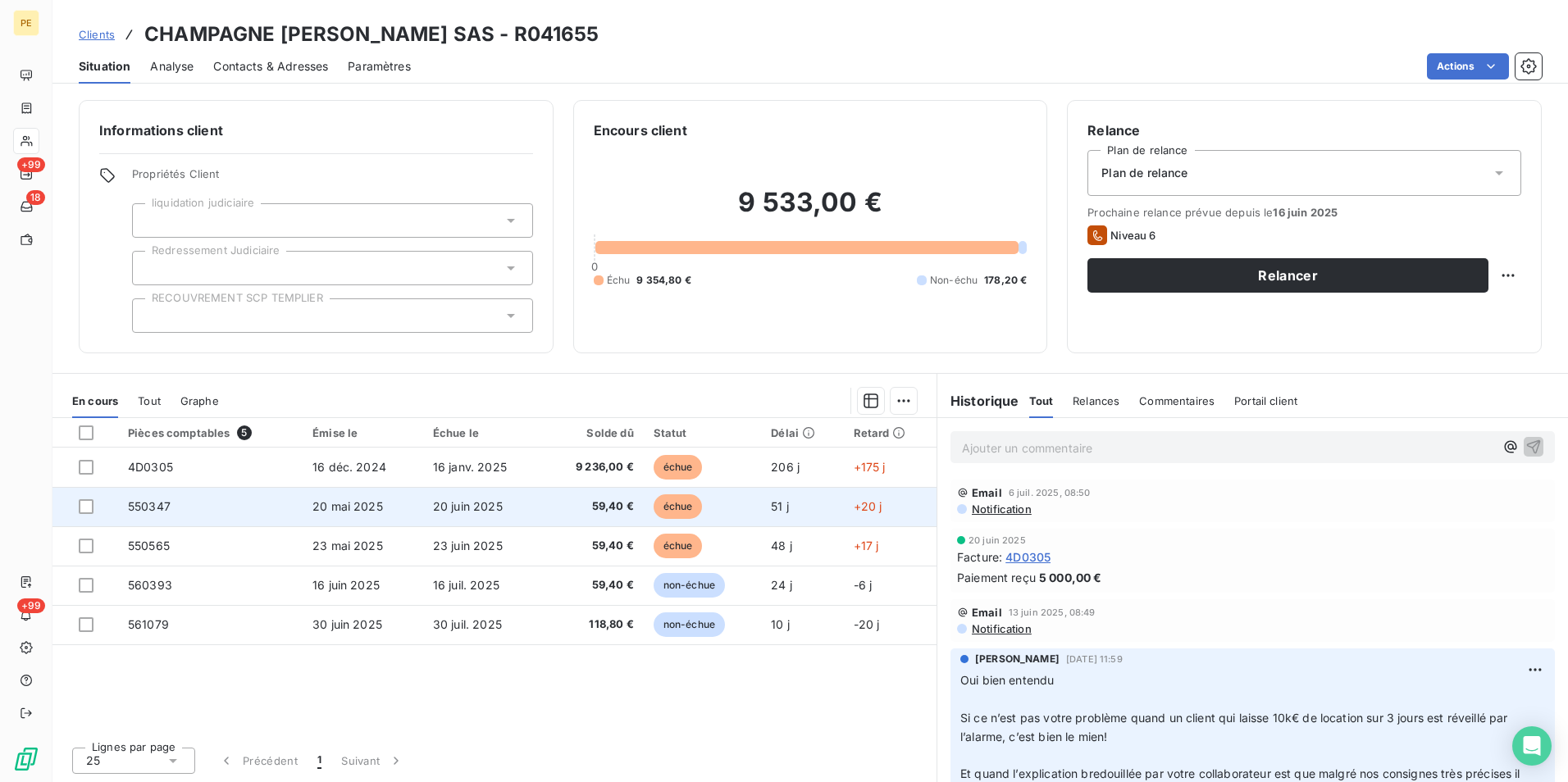 click on "20 mai 2025" at bounding box center [348, 506] 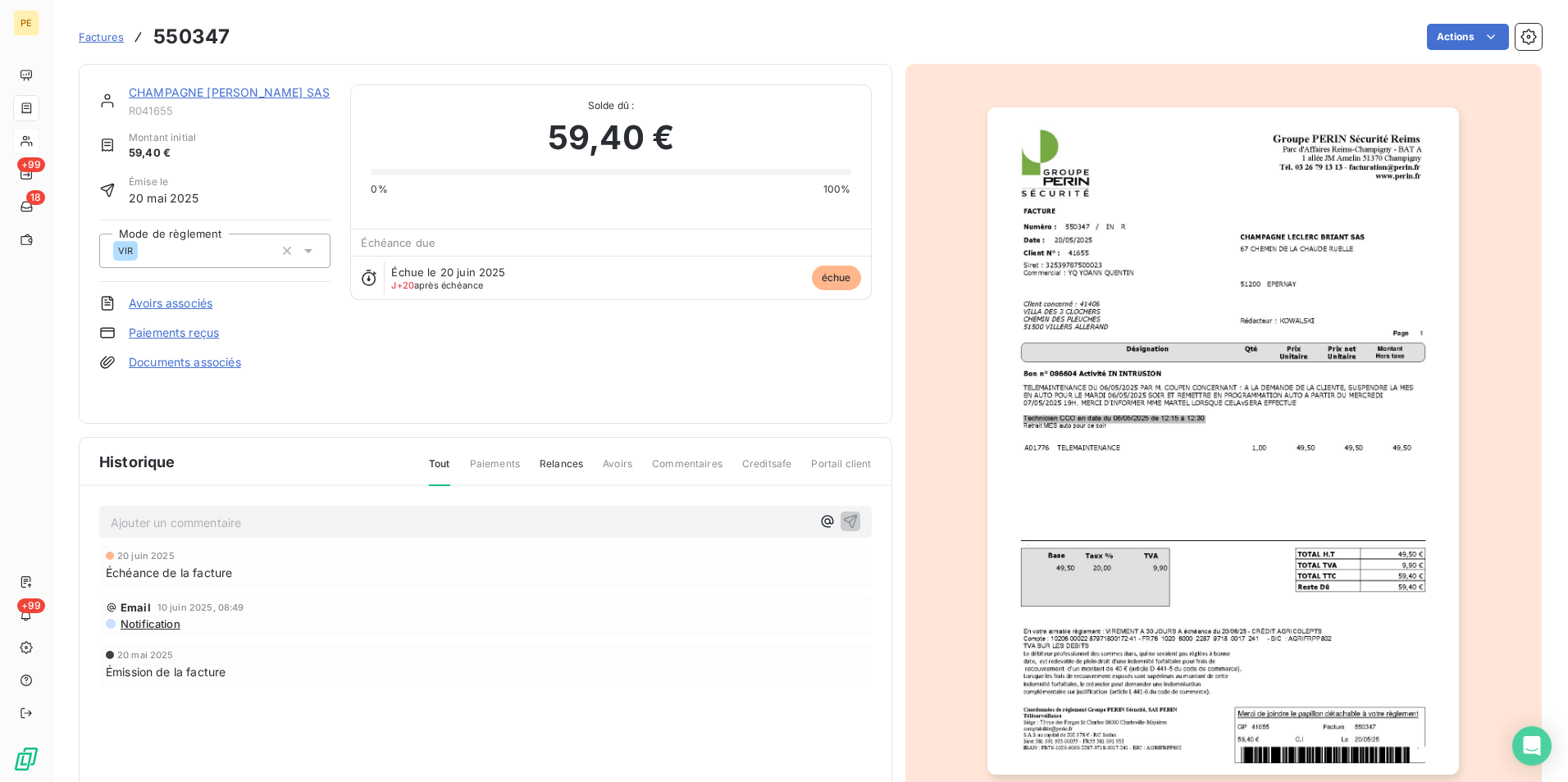 click at bounding box center (1223, 441) 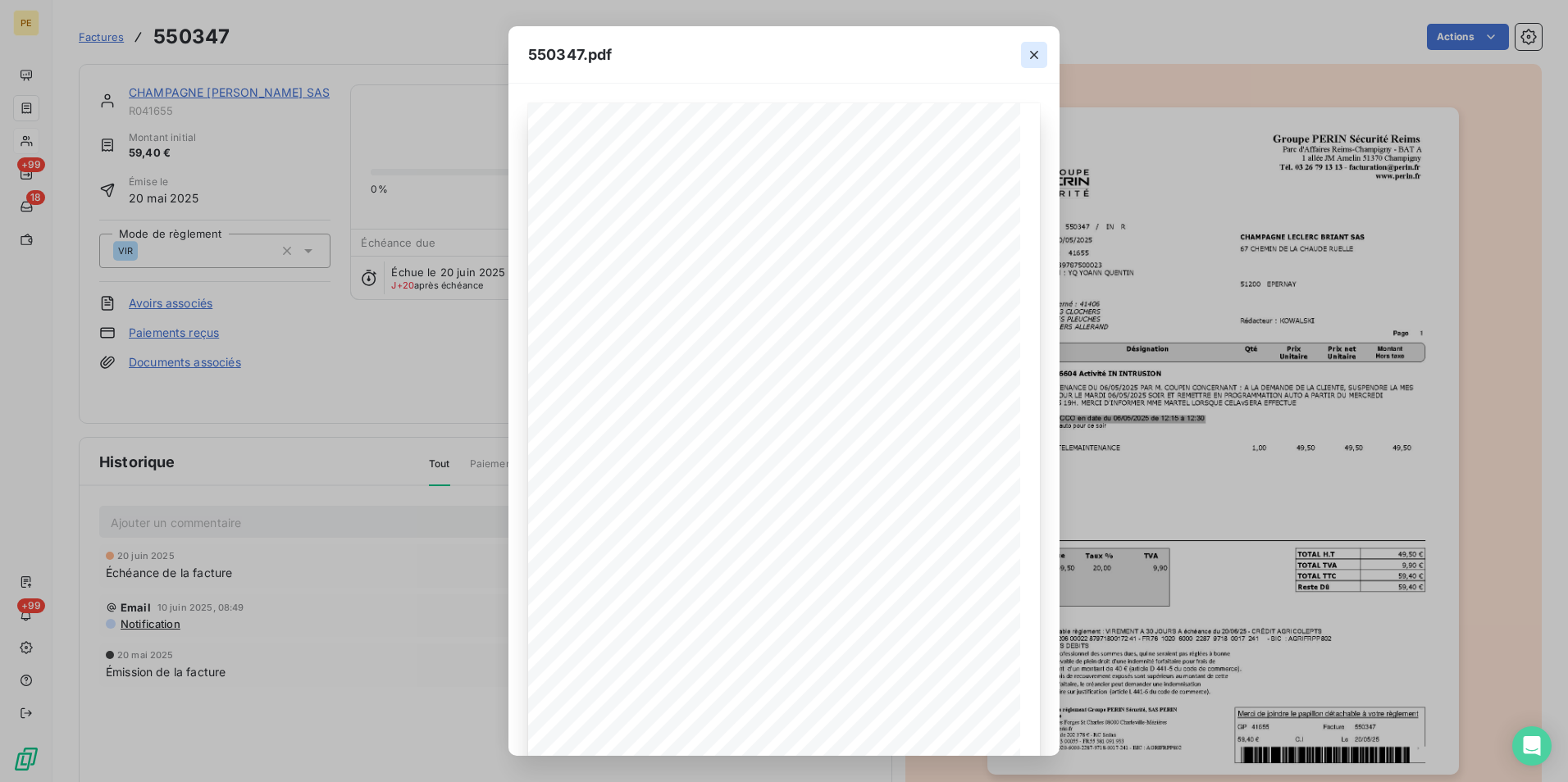 click 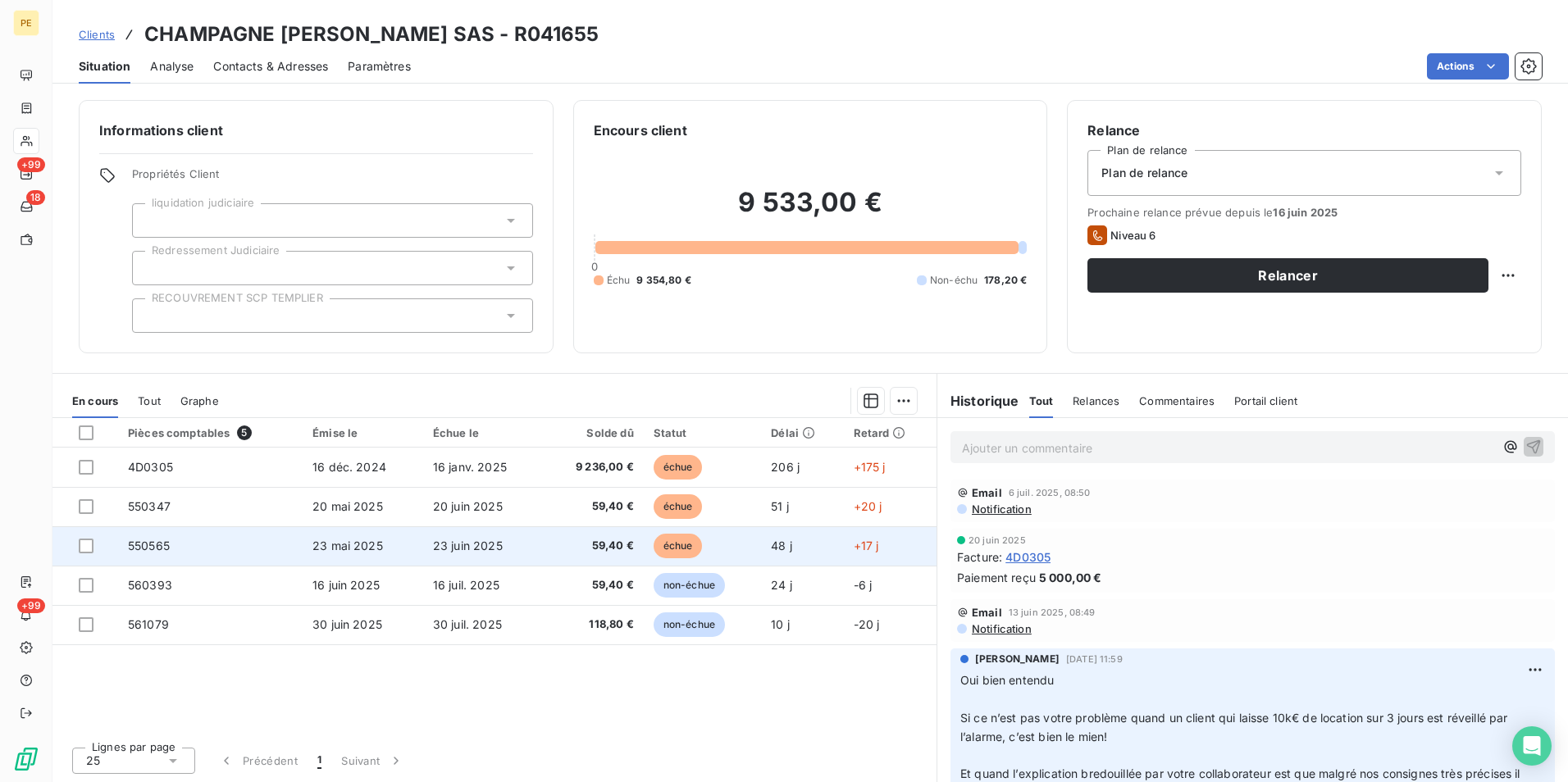 click on "23 mai 2025" at bounding box center [362, 546] 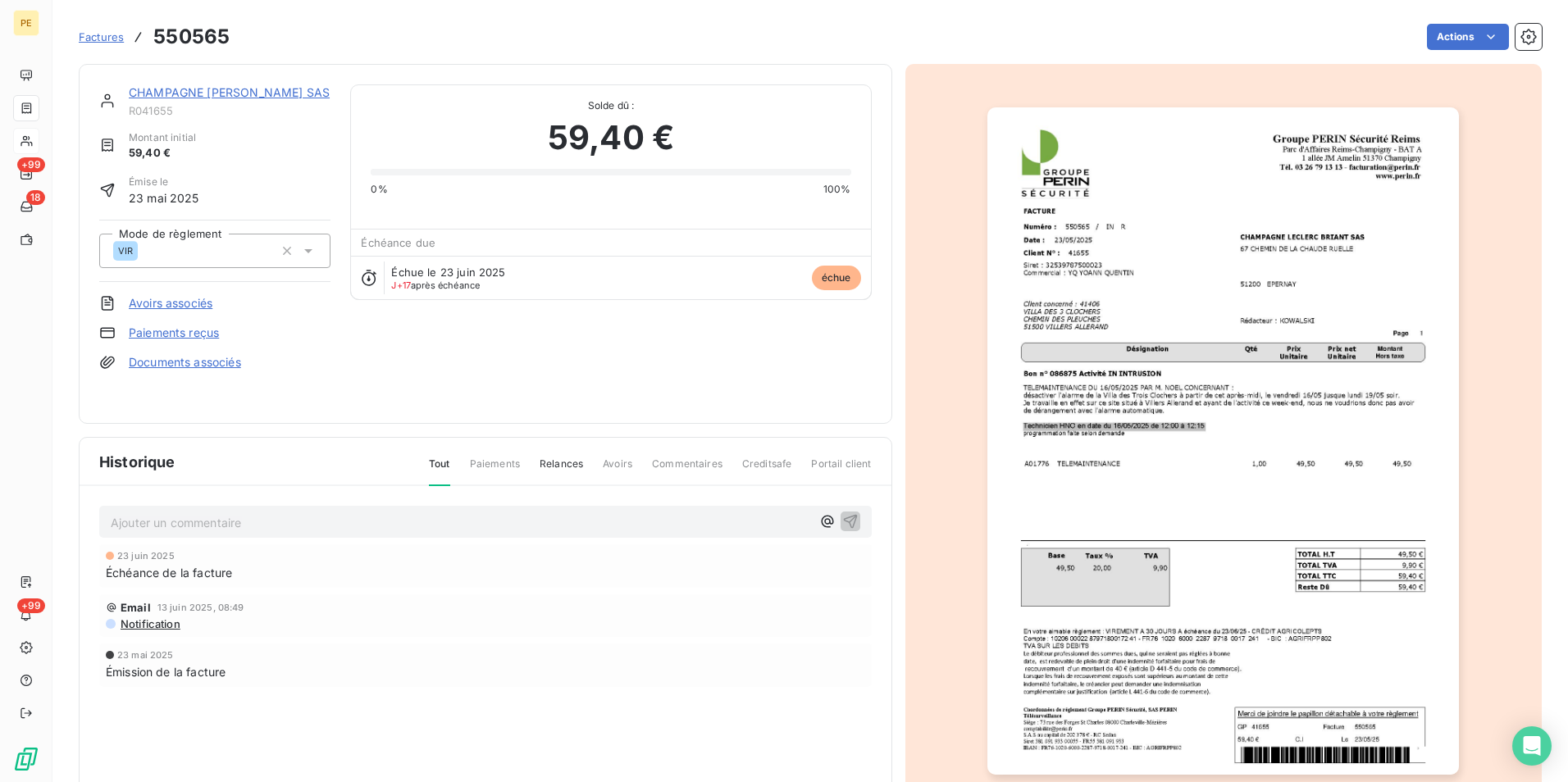 click at bounding box center (1223, 441) 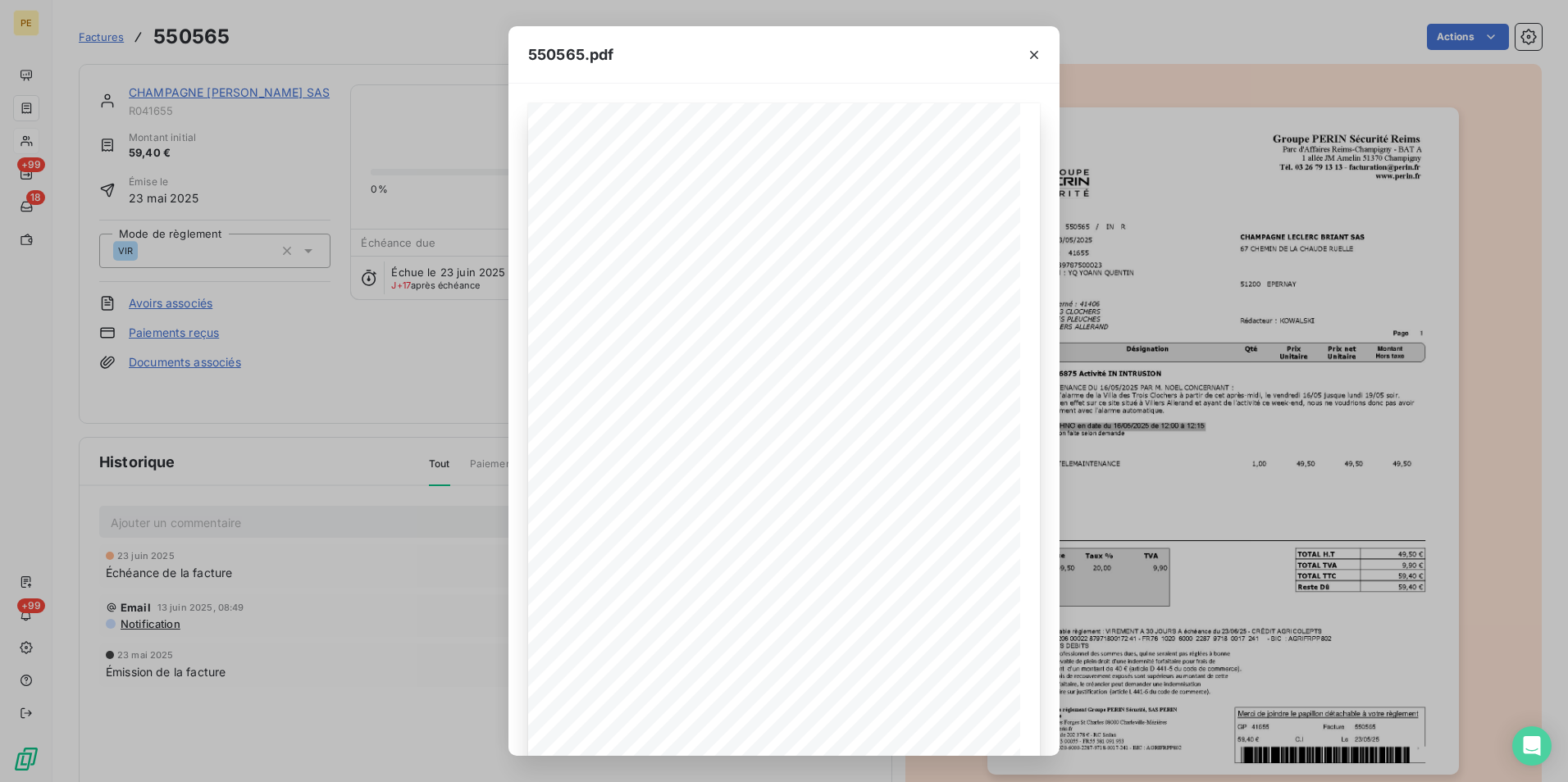 click on "550565.pdf Groupe PERIN SÈcuritÈ Reims Parc d'Affaires Reims-Champigny - BAT A 1 allÈe JM Amelin 51370 Champigny TÈl. 03 26 79 13 13 - facturation@perin.fr www.perin.fr CHAMPAGNE LECLERC BRIANT SAS 67 CHEMIN DE LA CHAUDE RUELLE 51200 Client N∞ : FACTURE 550565   /   R RÈdacteur : KOWALSKI EPERNAY 41655 Date :   23/05/2025 IN NumÈro : Siret : 32539787500023 Commercial : YQ YOANN QUENTIN Client concernÈ : 41406 VILLA DES 3 CLOCHERS CHEMIN DES PLEUCHES 51500 VILLERS ALLERAND   Page   1 DÈsignation   QtÈ   Prix Unitaire Prix net Unitaire Montant Hors taxe Bon n∞ 086875 ActivitÈ IN INTRUSION TELEMAINTENANCE DU 16/05/2025 PAR M. NOEL CONCERNANT : dÈsactiver l'alarme de la Villa des Trois Clochers ‡ partir de cet aprËs-midi, le vendredi 16/05 jusque lundi 19/05 soir. Je travaille en effet sur ce site situÈ ‡ Villers Allerand et ayant de l'activitÈ ce week-end, nous ne voudrions donc pas avoir de dÈrangement avec l'alarme automatique. Technicien HNO en date du 16/05/2025 de 12:00 ‡ 12:15" at bounding box center (784, 391) 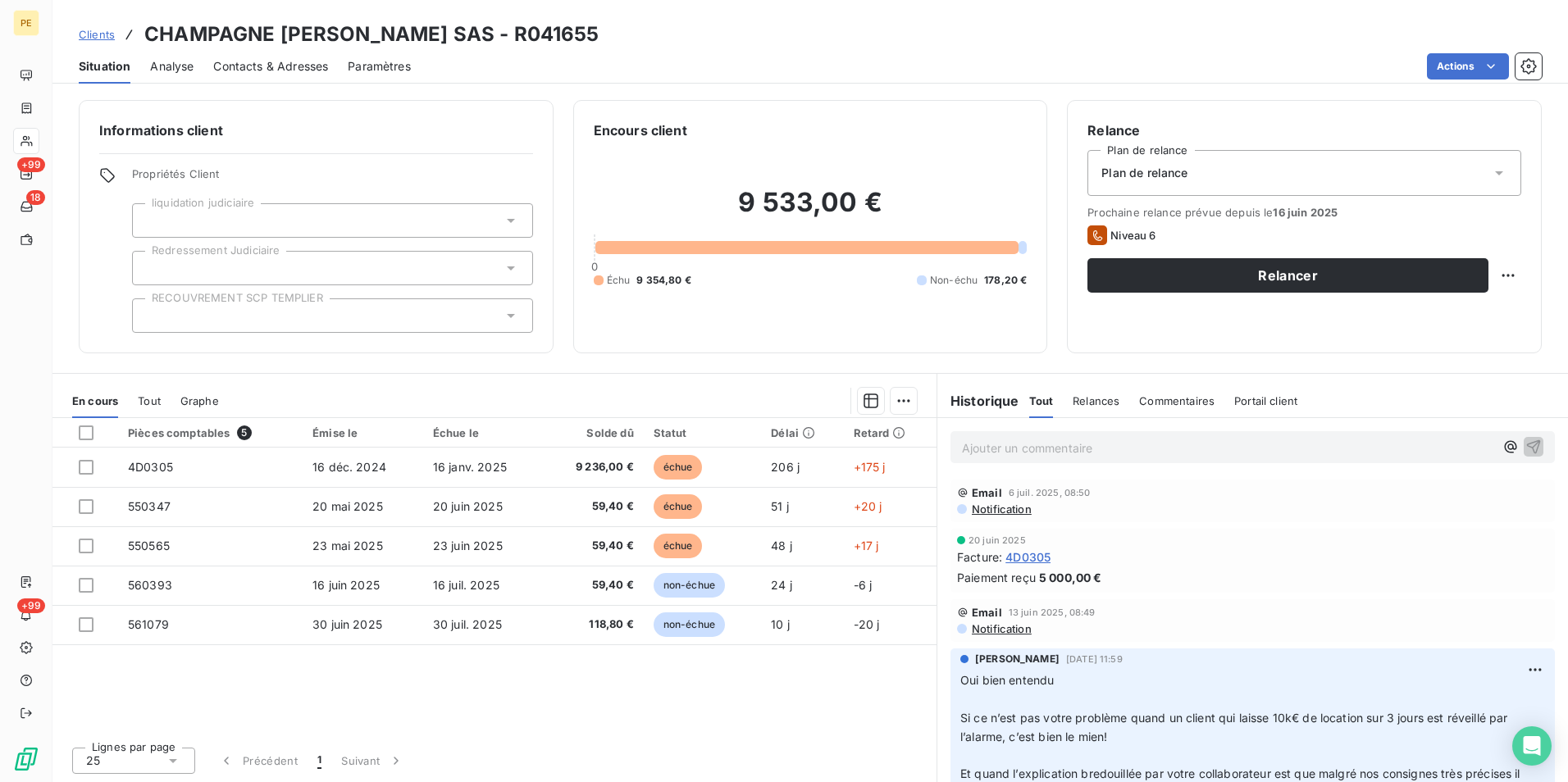 click on "Lignes par page 25 Précédent 1 Suivant" at bounding box center (495, 758) 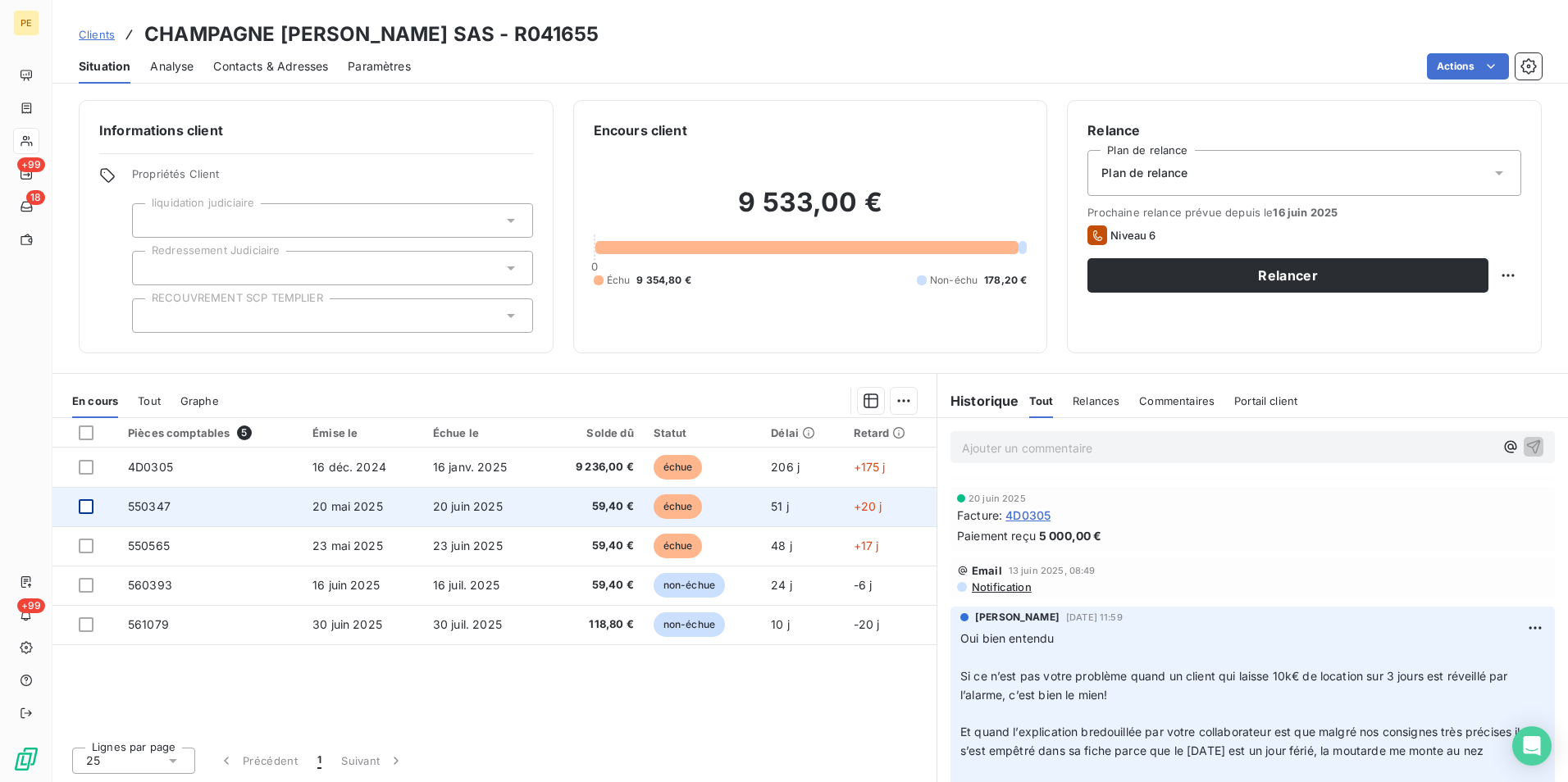 scroll, scrollTop: 0, scrollLeft: 0, axis: both 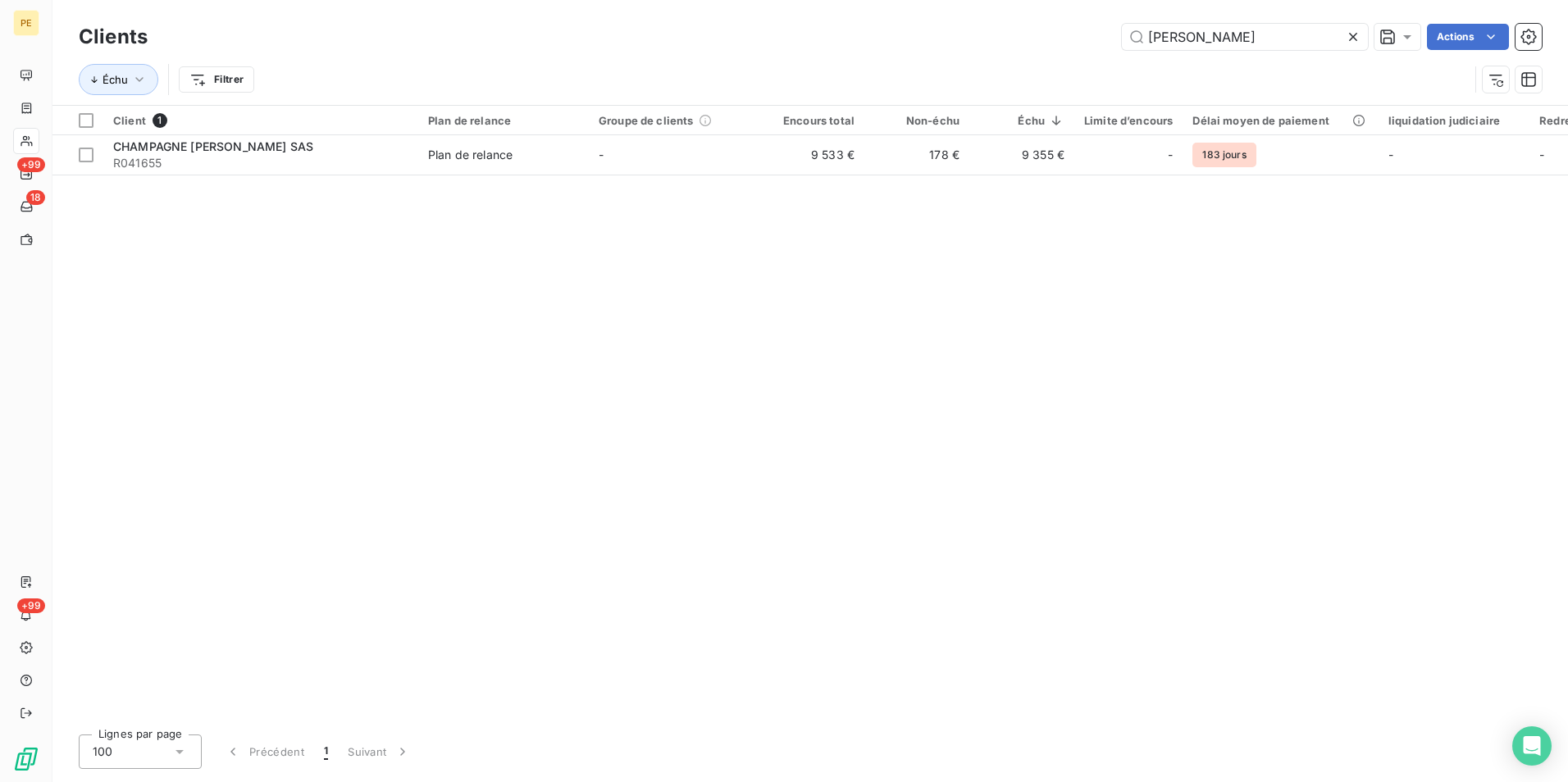 click 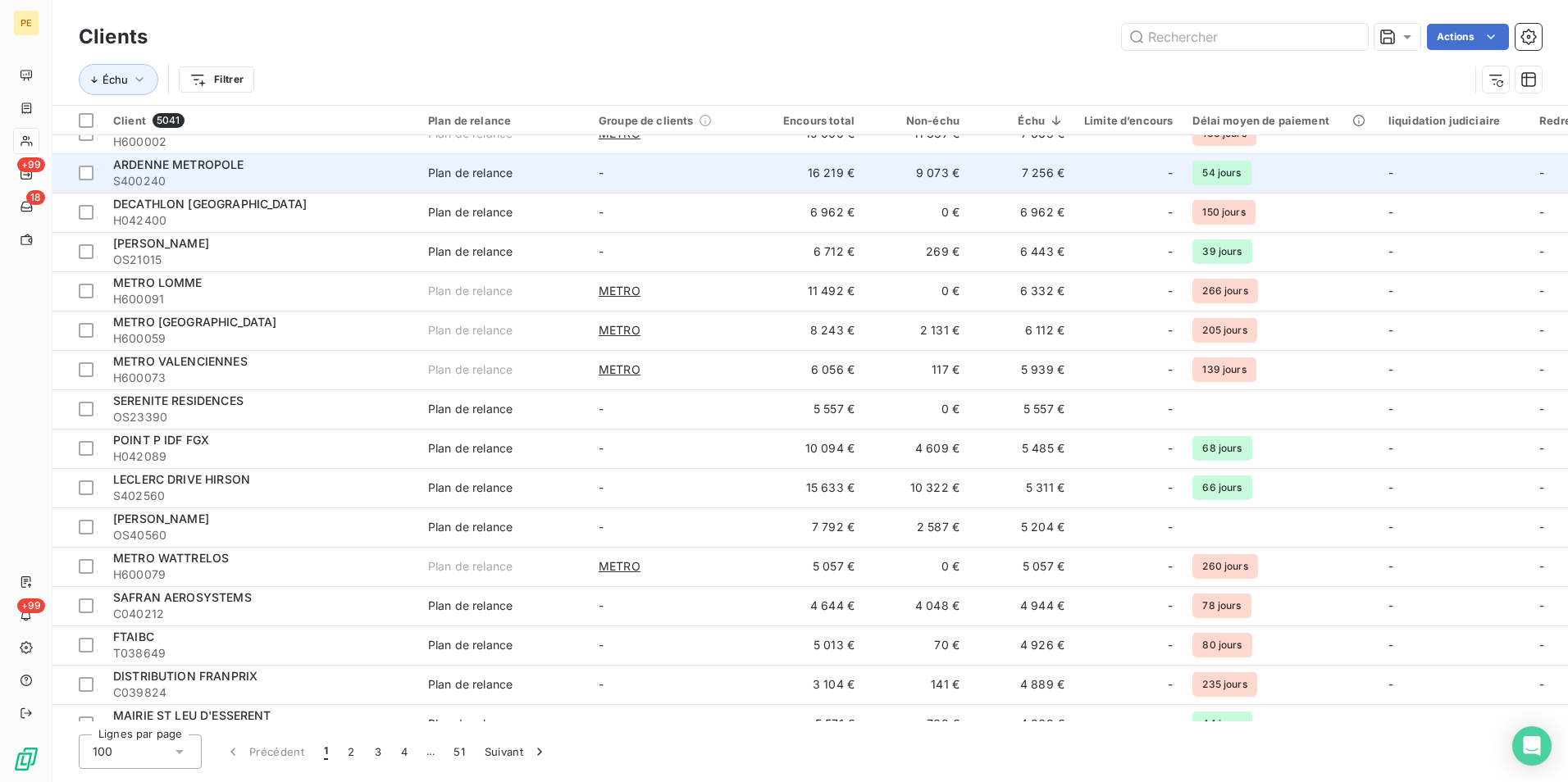 scroll, scrollTop: 574, scrollLeft: 0, axis: vertical 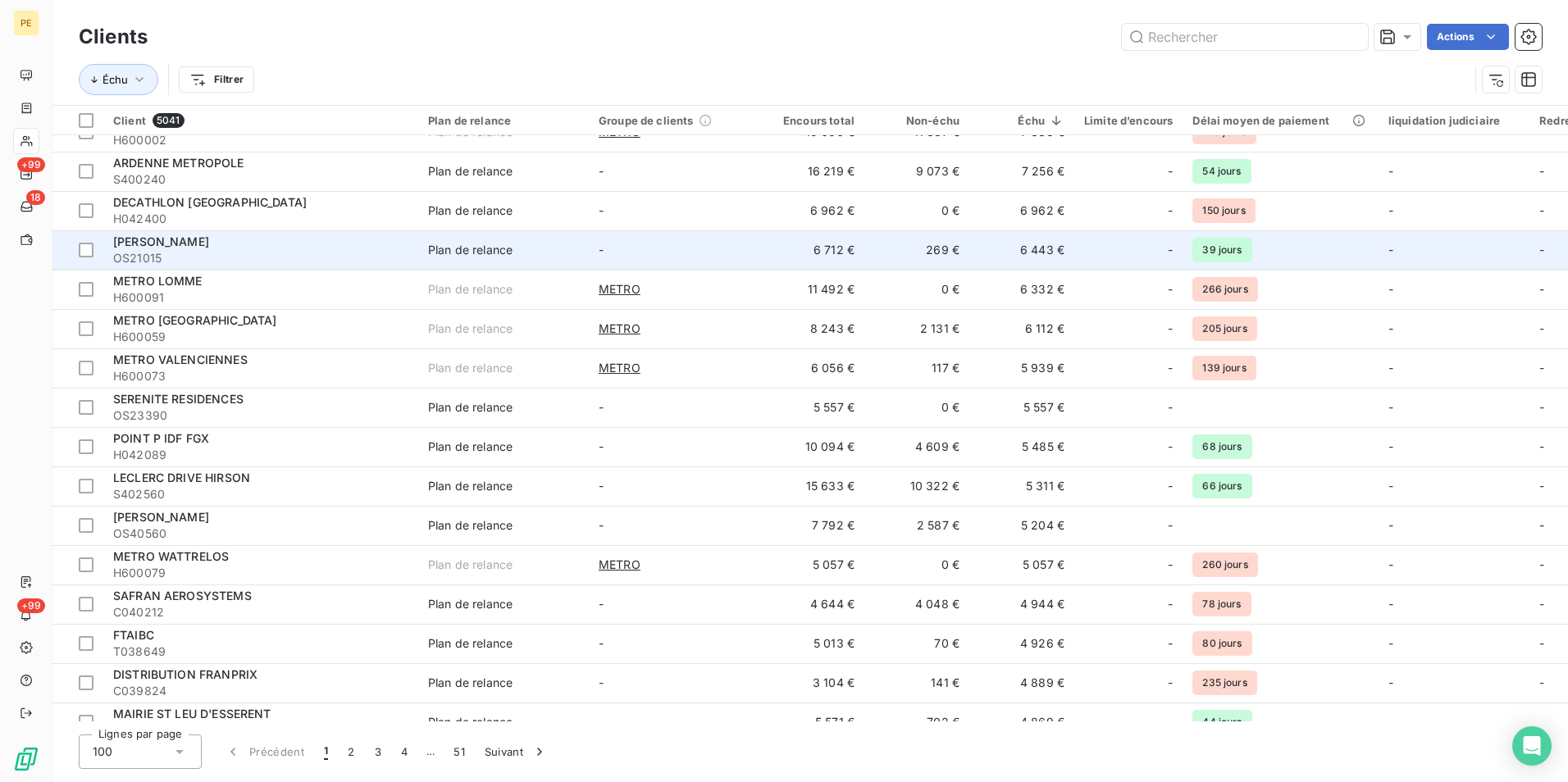 click on "-" at bounding box center [1128, 250] 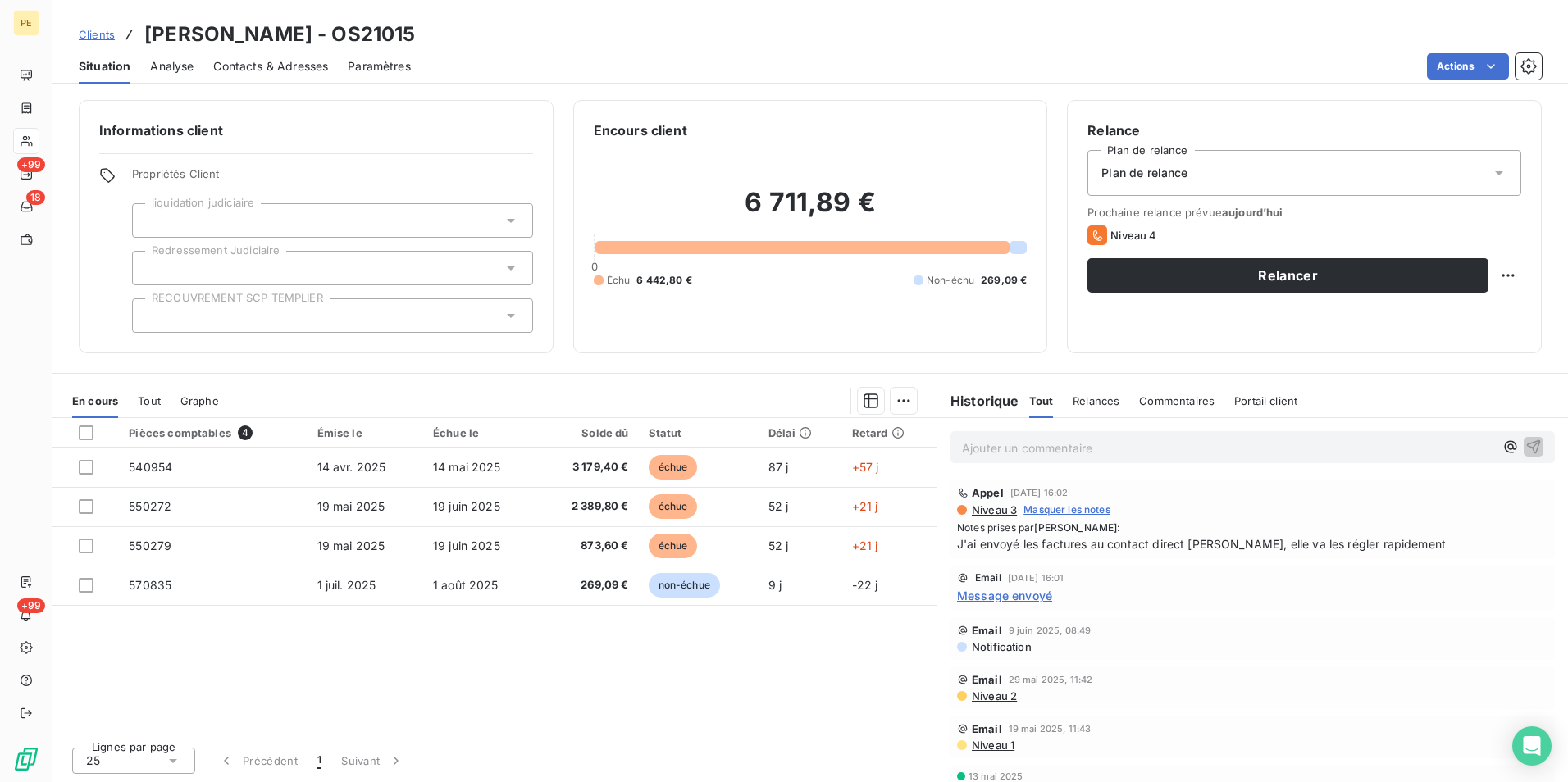 click on "Analyse" at bounding box center [171, 66] 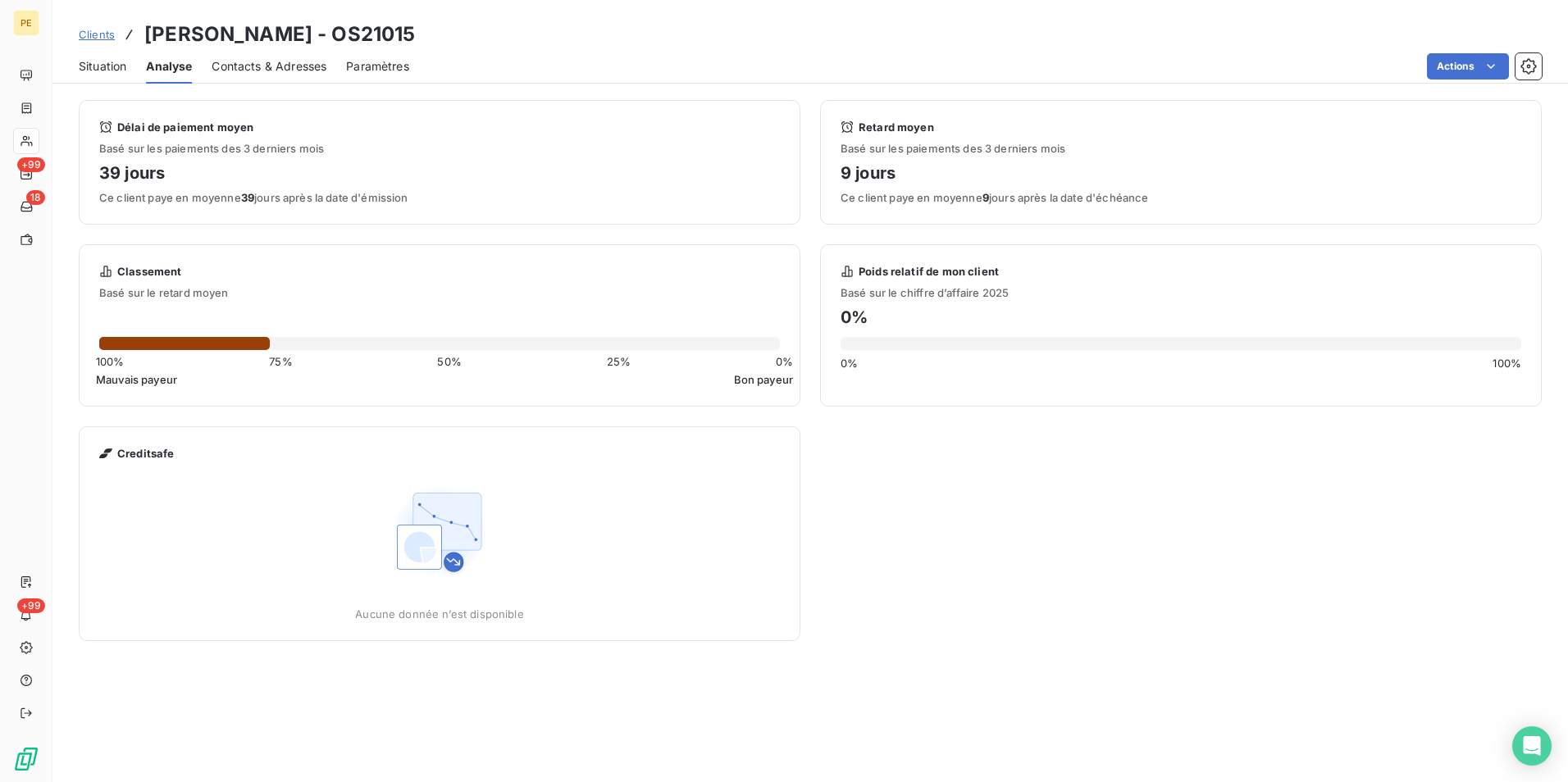 click on "Contacts & Adresses" at bounding box center [269, 66] 